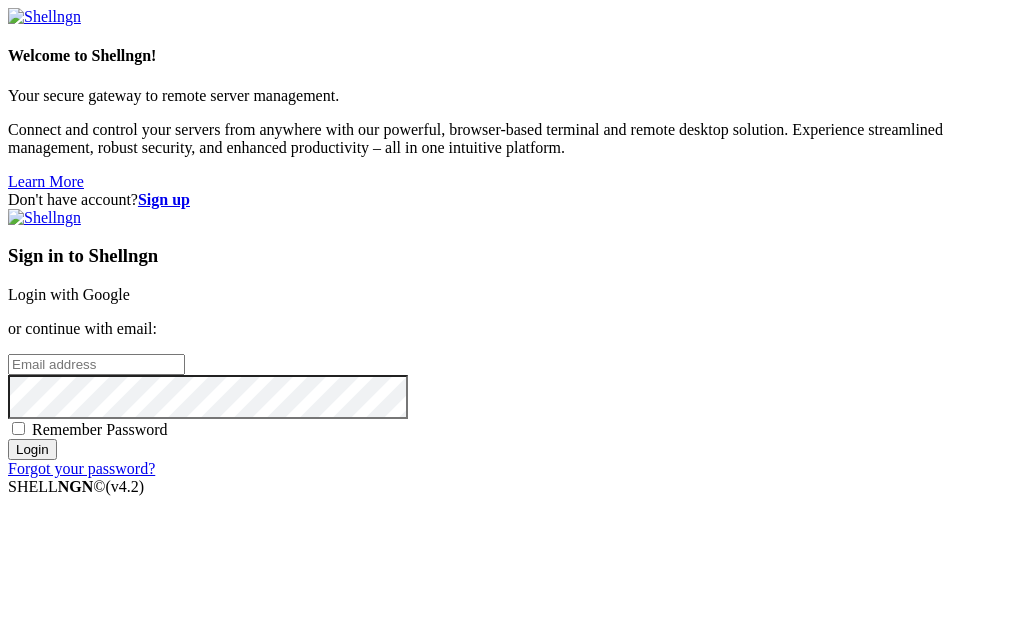 scroll, scrollTop: 0, scrollLeft: 0, axis: both 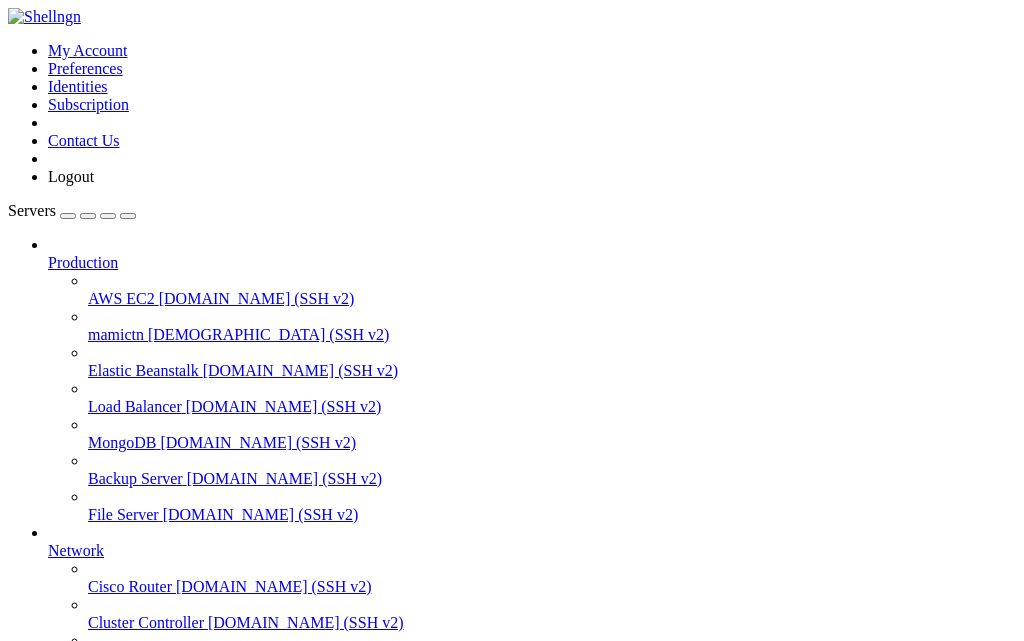 click on "AWS EC2" at bounding box center (121, 298) 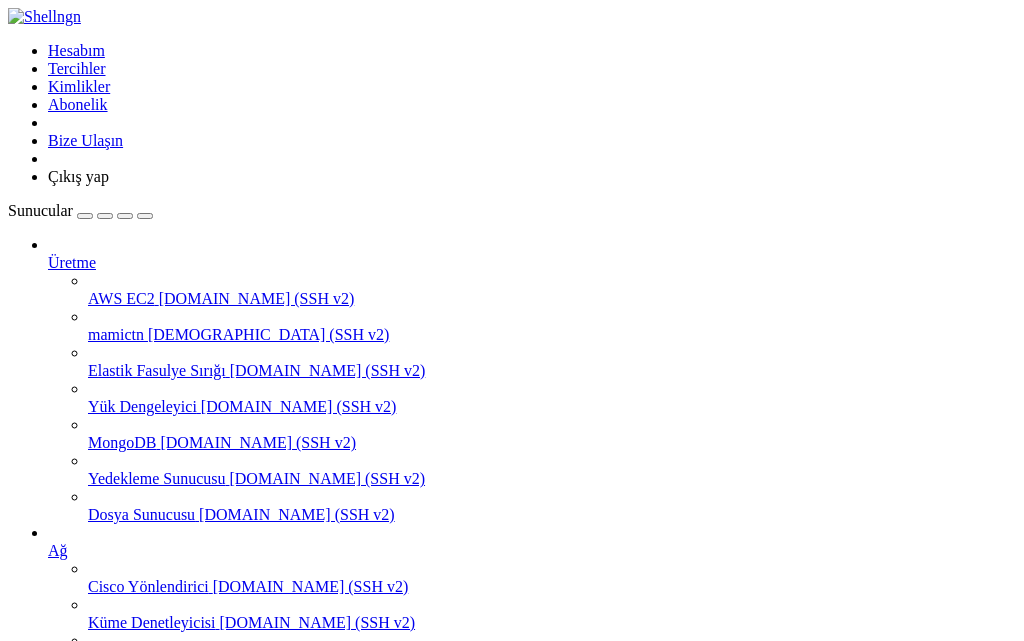 click 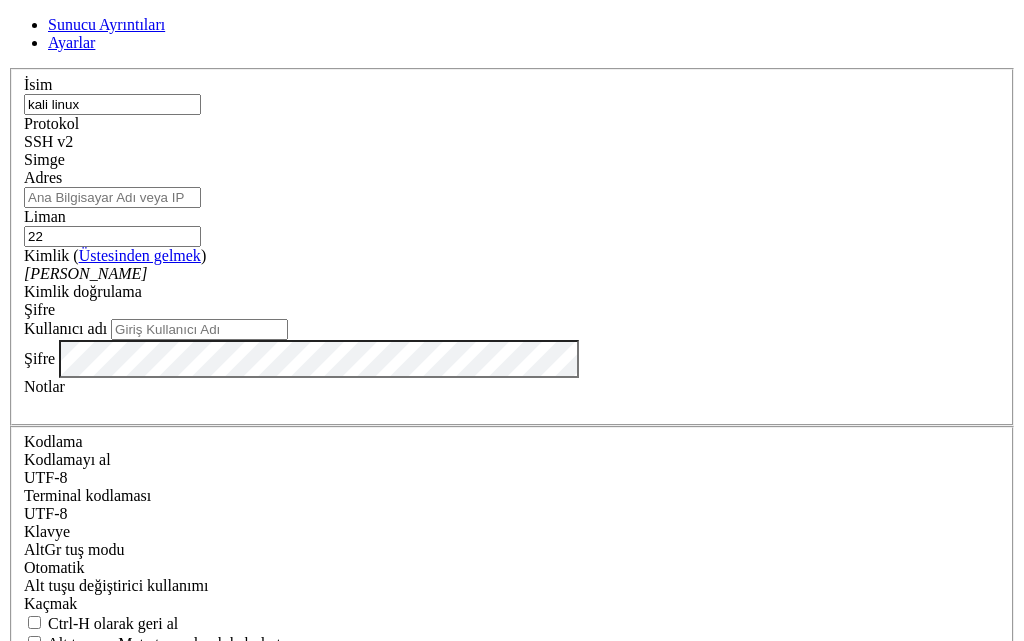 type on "kali linux" 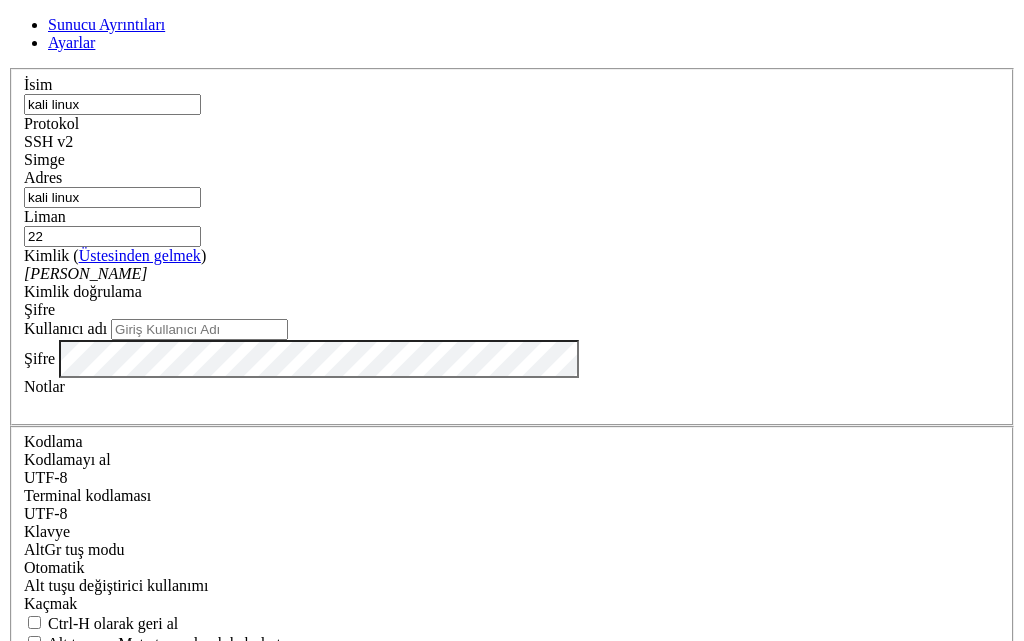 type on "kali linux" 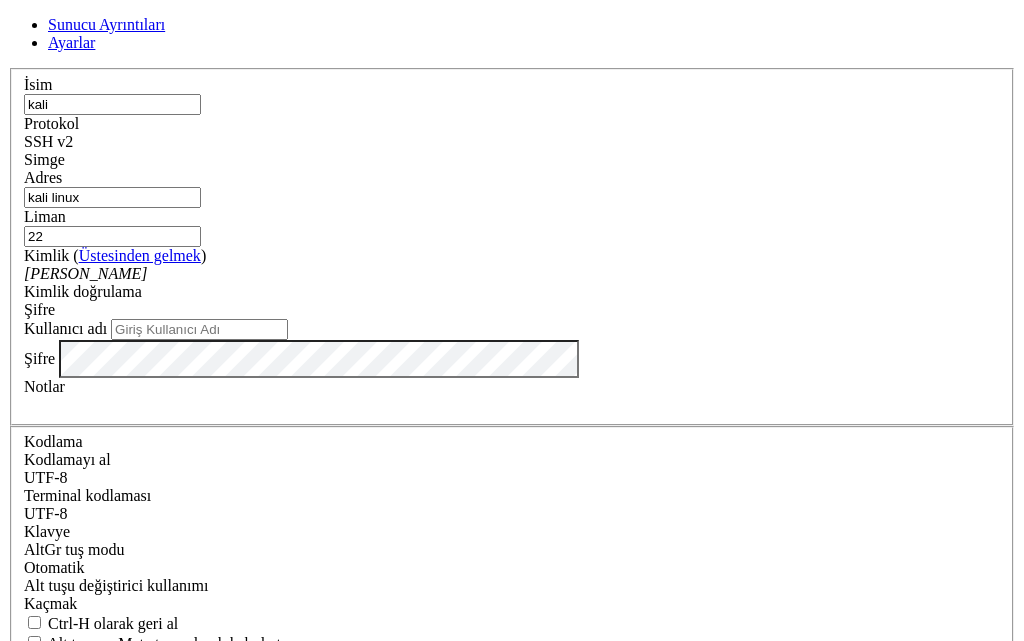 type on "kali" 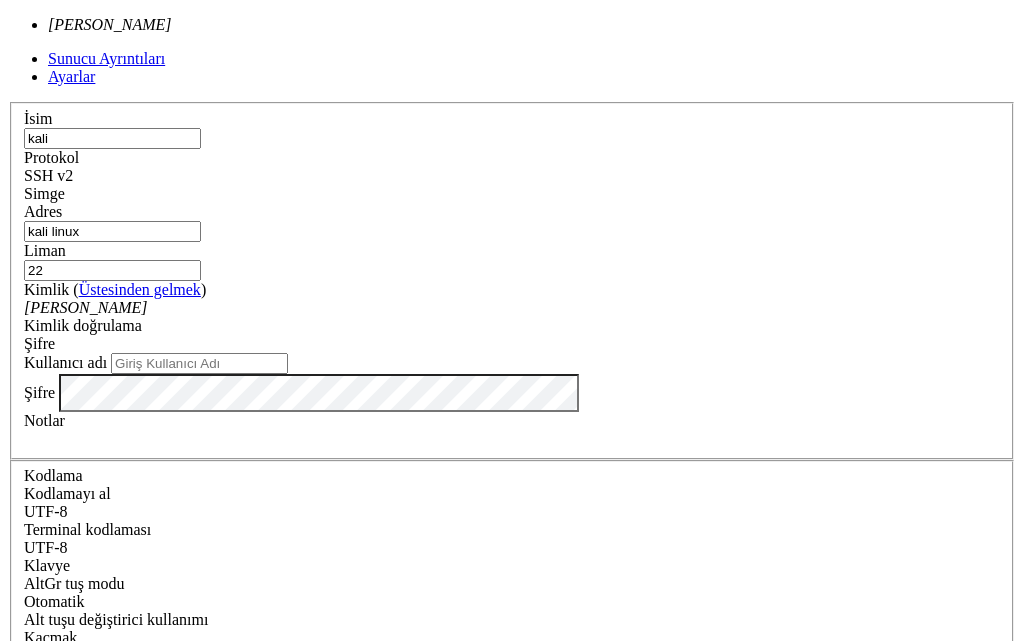 click on "[PERSON_NAME]" at bounding box center [512, 308] 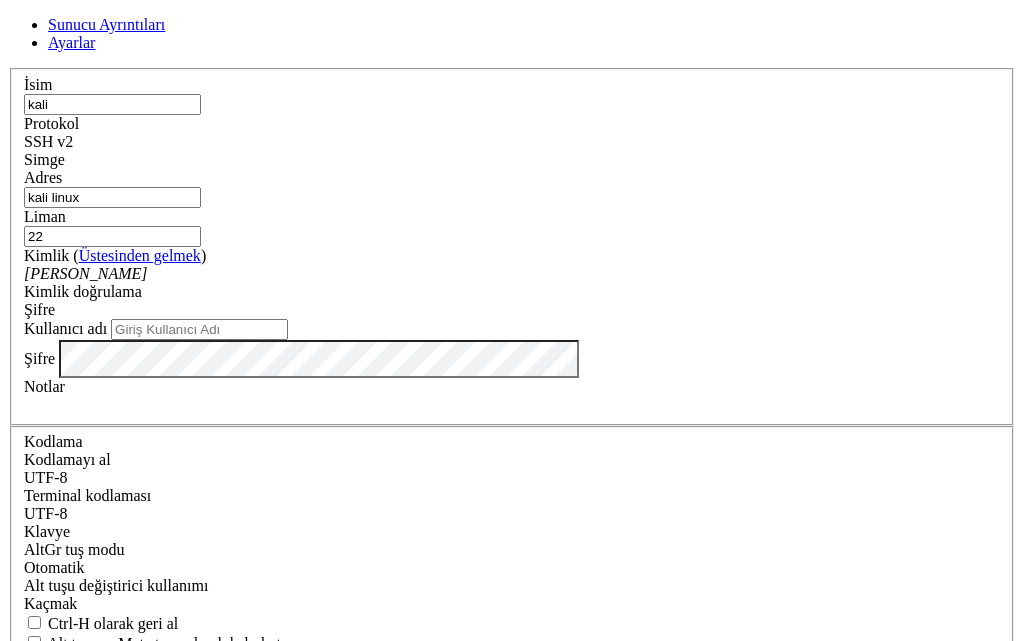 click on "Kullanıcı adı" at bounding box center [199, 329] 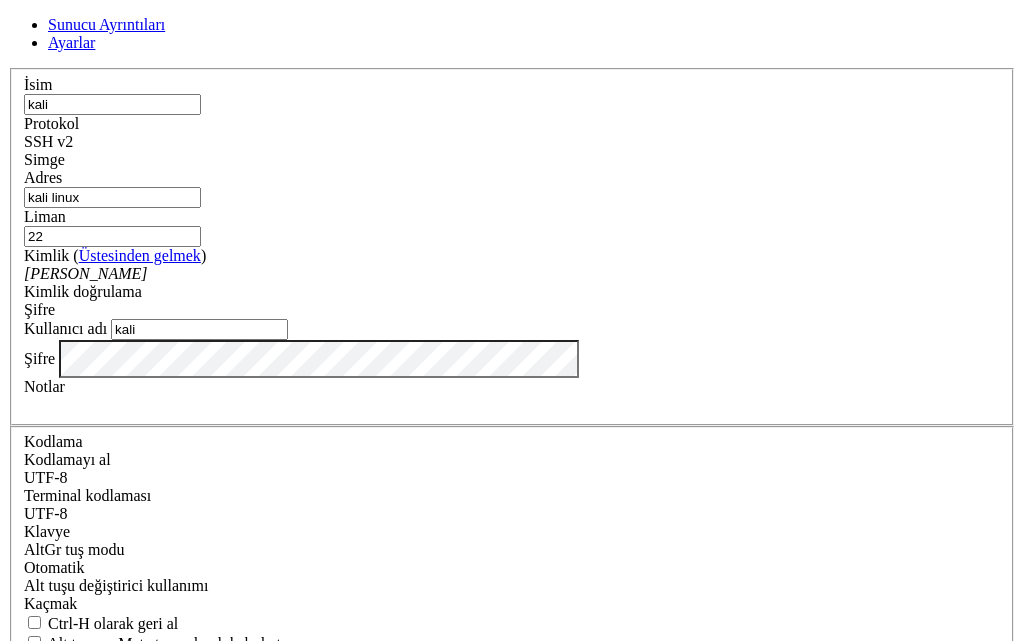 type on "kali" 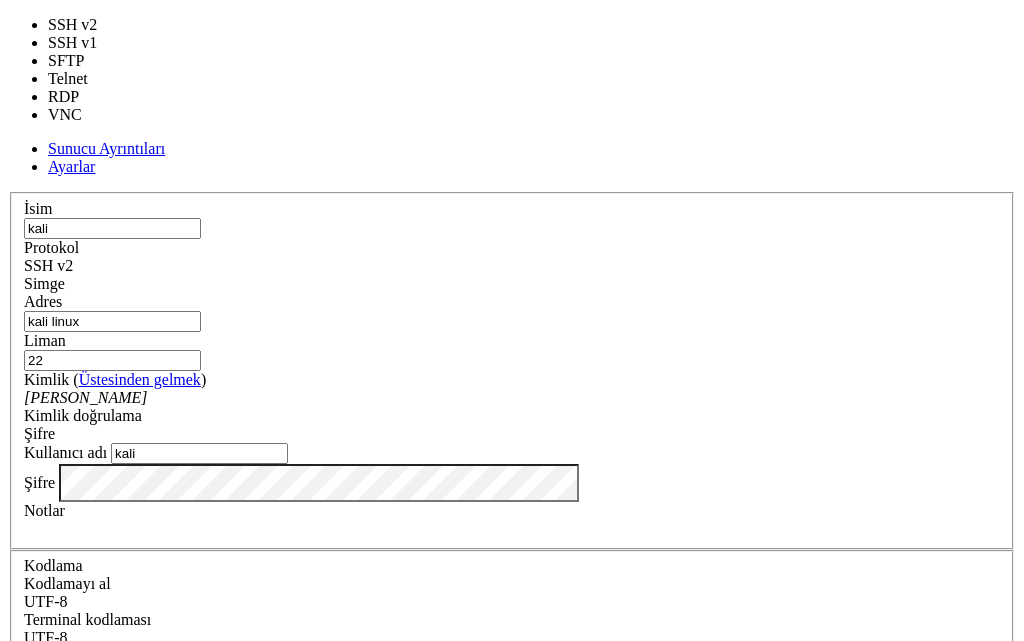 click on "SSH v2" at bounding box center (512, 266) 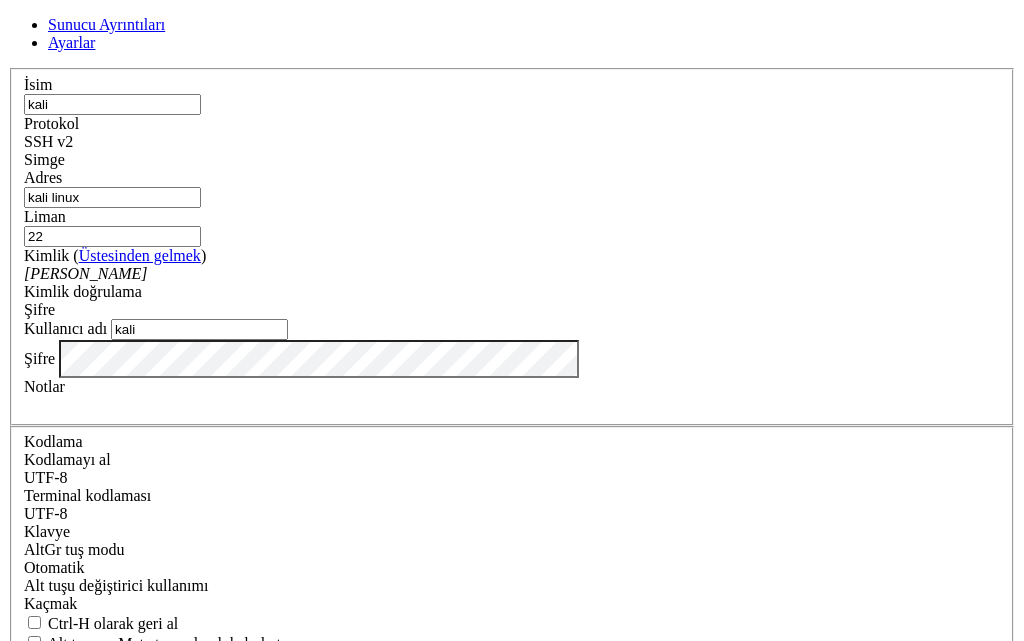 click on "Kaydetmek" at bounding box center [49, 831] 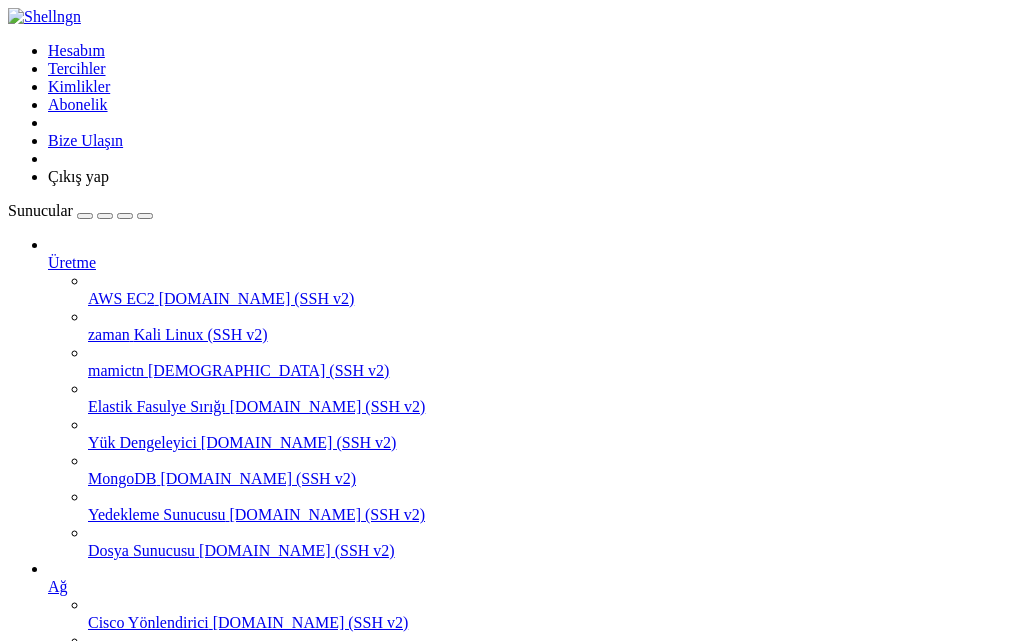 drag, startPoint x: 513, startPoint y: 288, endPoint x: 505, endPoint y: 255, distance: 33.955853 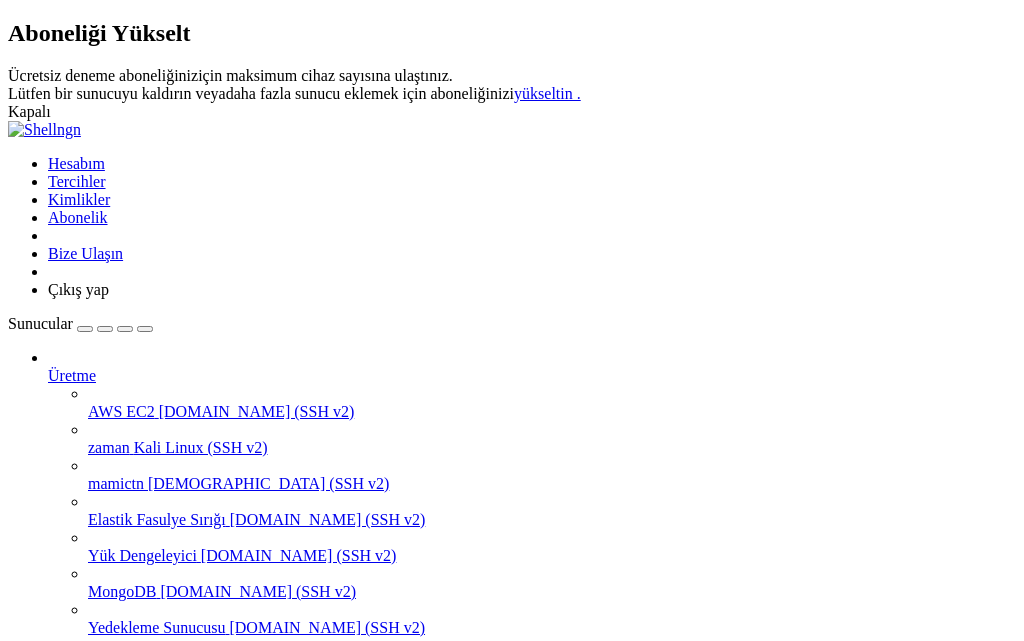 click at bounding box center [8, 67] 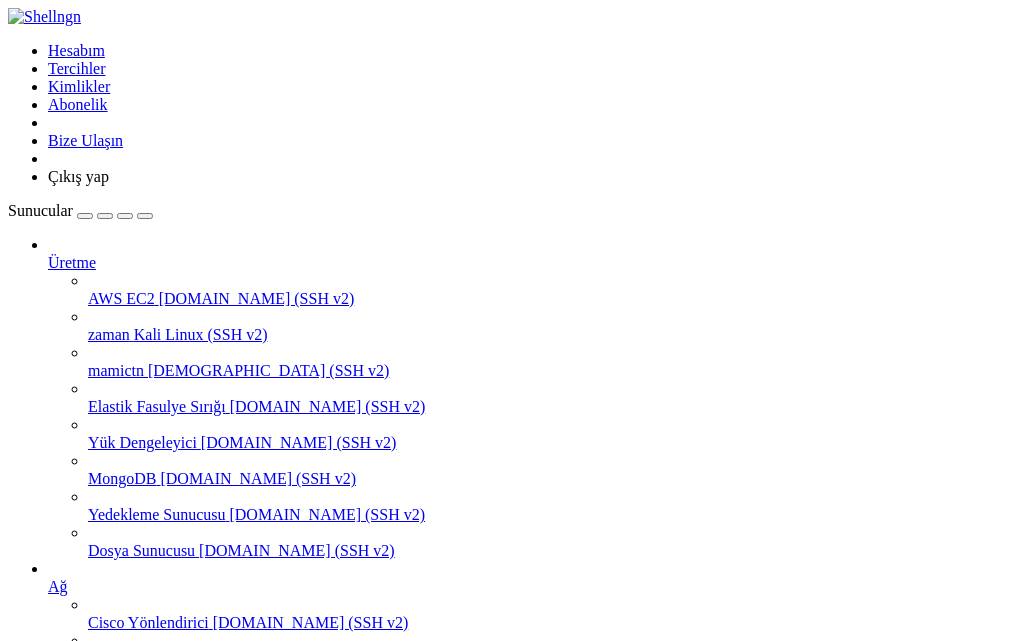 click on "Silmek" at bounding box center (70, 1050) 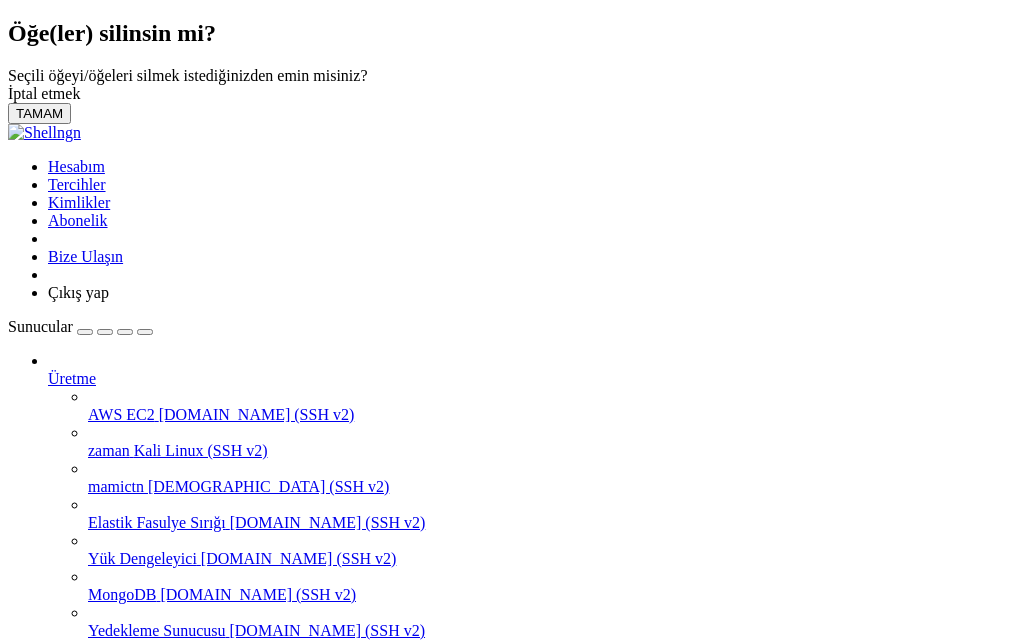 click on "TAMAM" at bounding box center [39, 113] 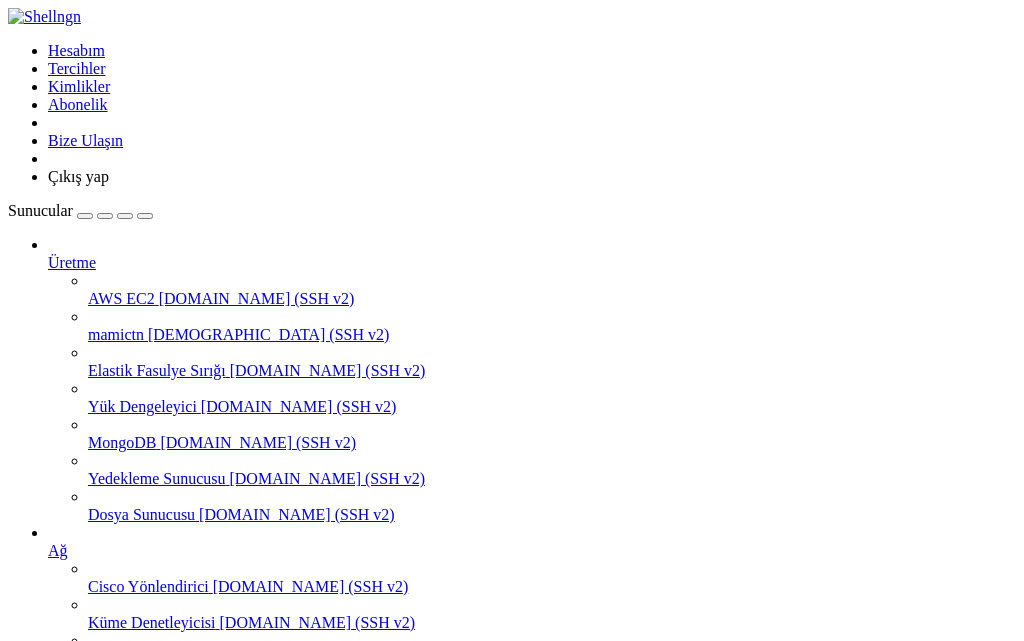 click on "Sunucu Ekle" at bounding box center (512, 873) 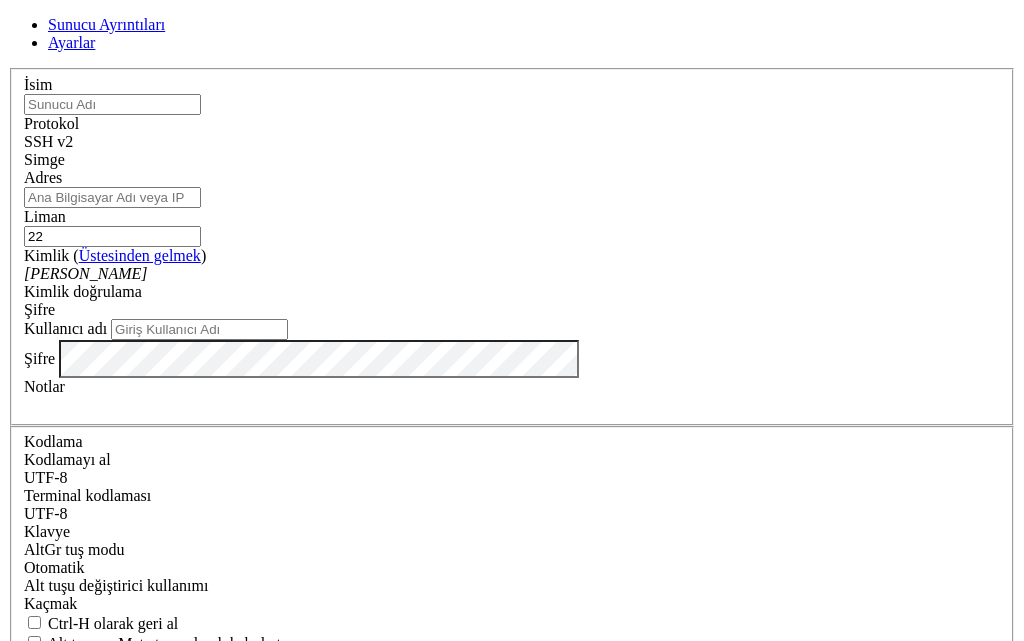 click at bounding box center [112, 104] 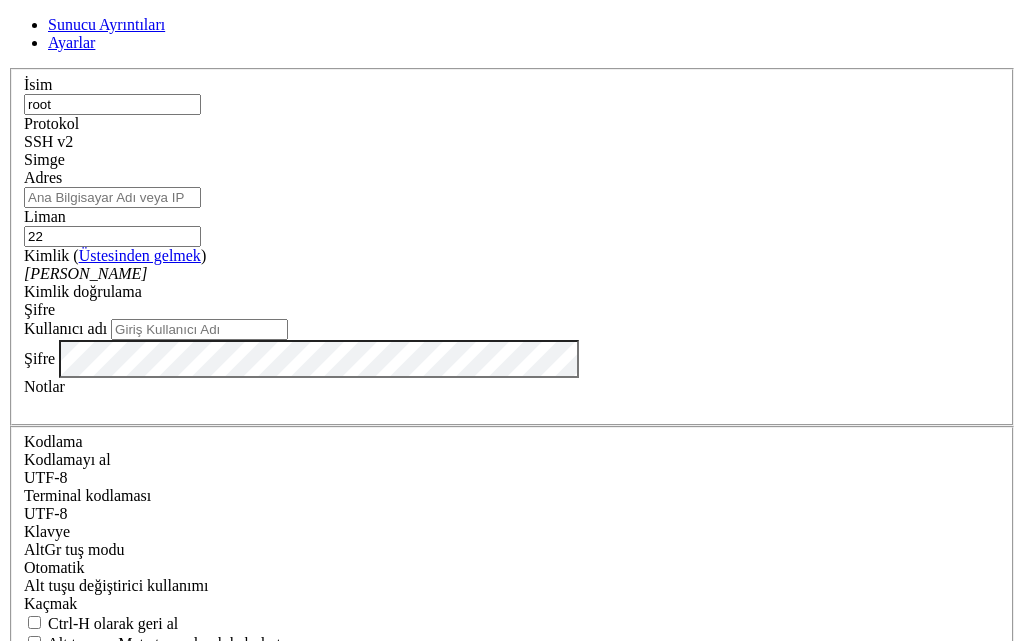 click on "Adres" at bounding box center [112, 197] 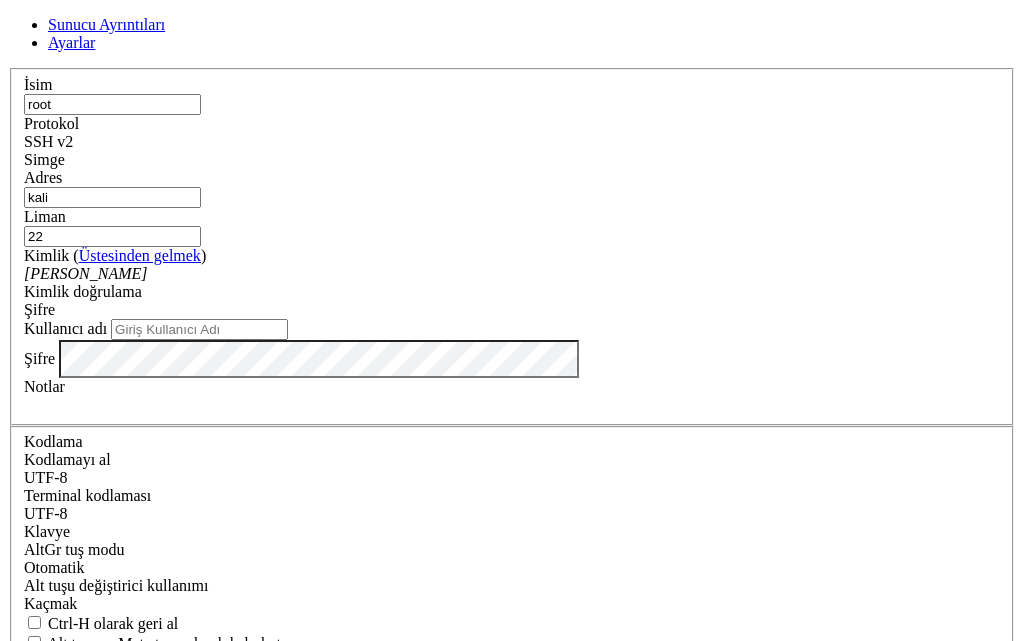 type on "kali linux" 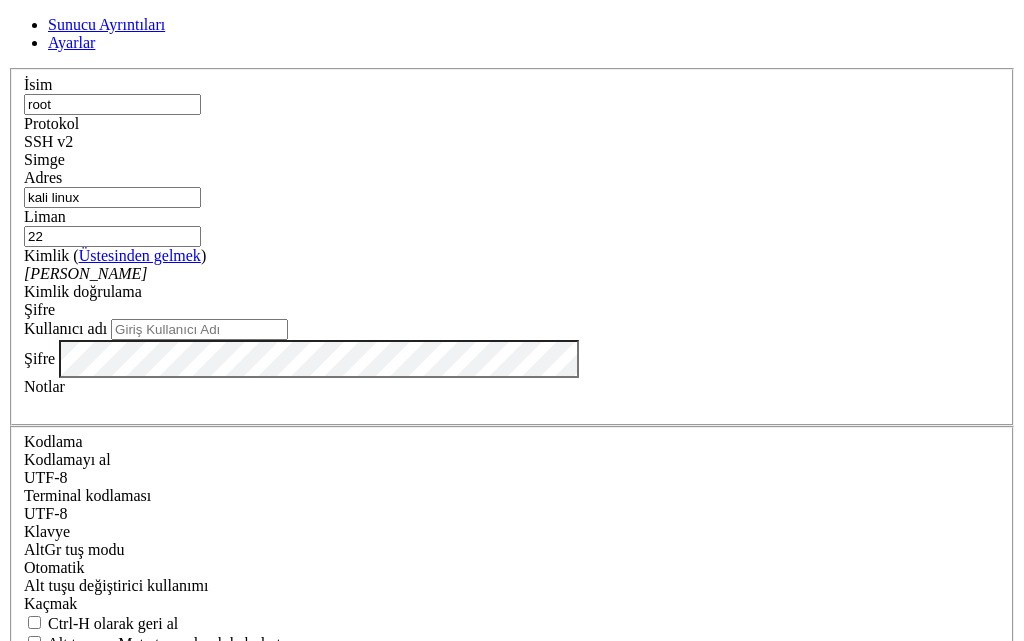 click on "Kullanıcı adı" at bounding box center (199, 329) 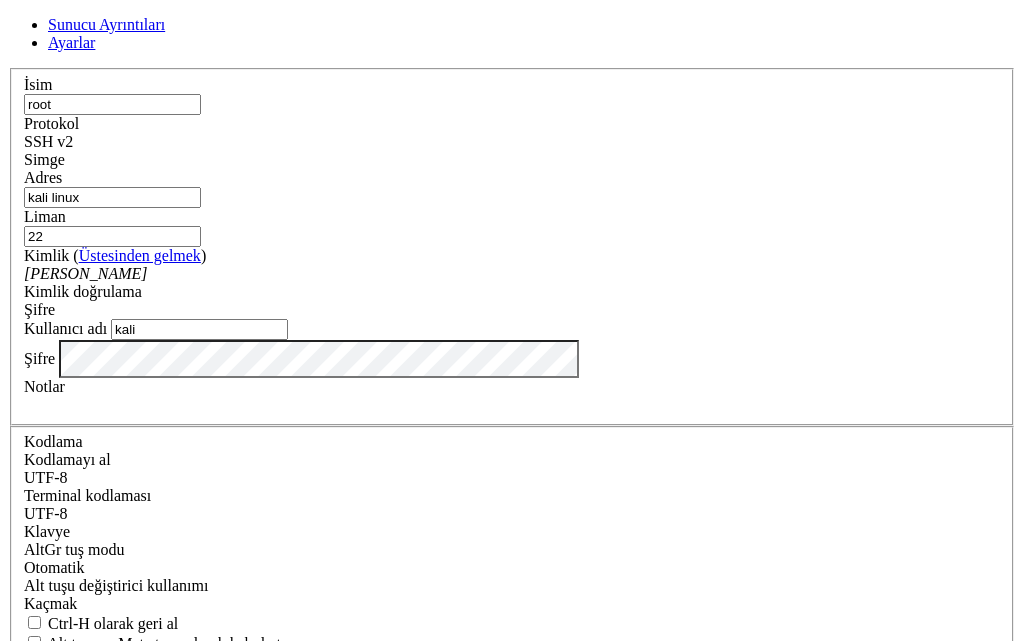 click on "Şifre" at bounding box center [512, 310] 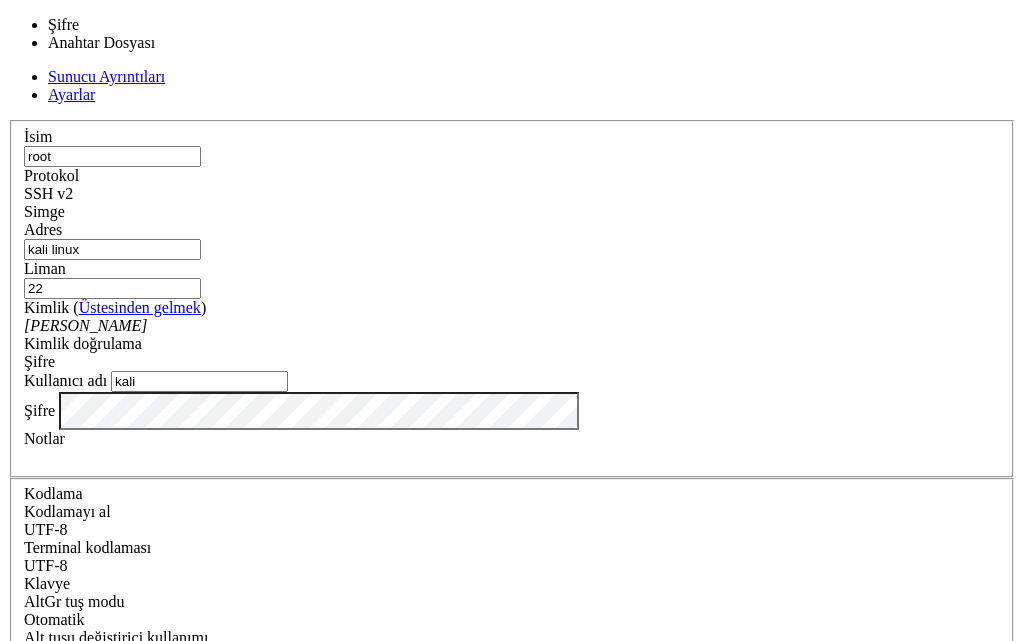 click on "Şifre" at bounding box center [512, 362] 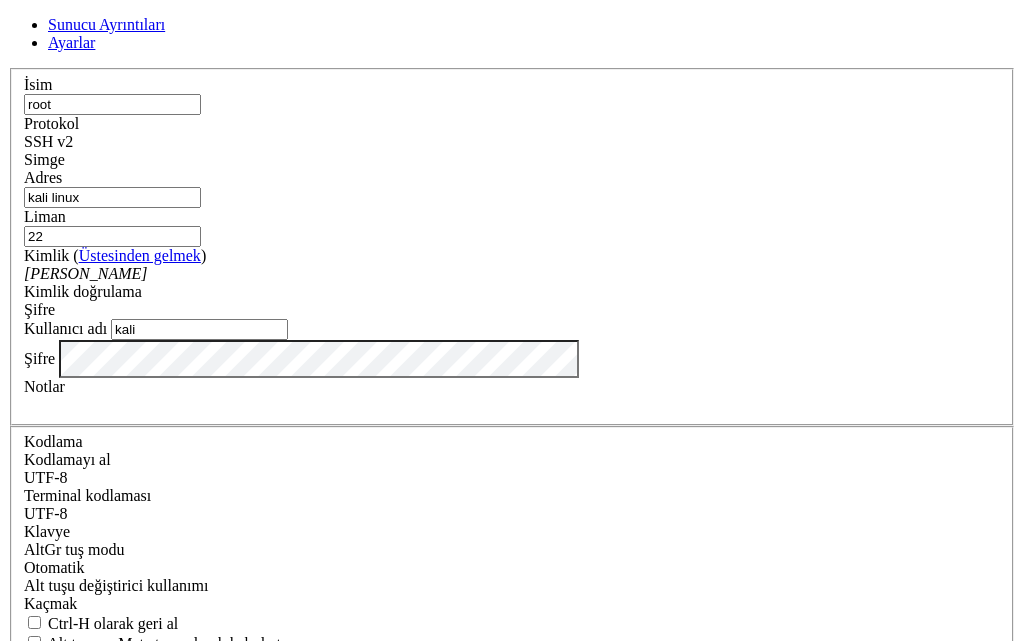 click on "kali" at bounding box center [199, 329] 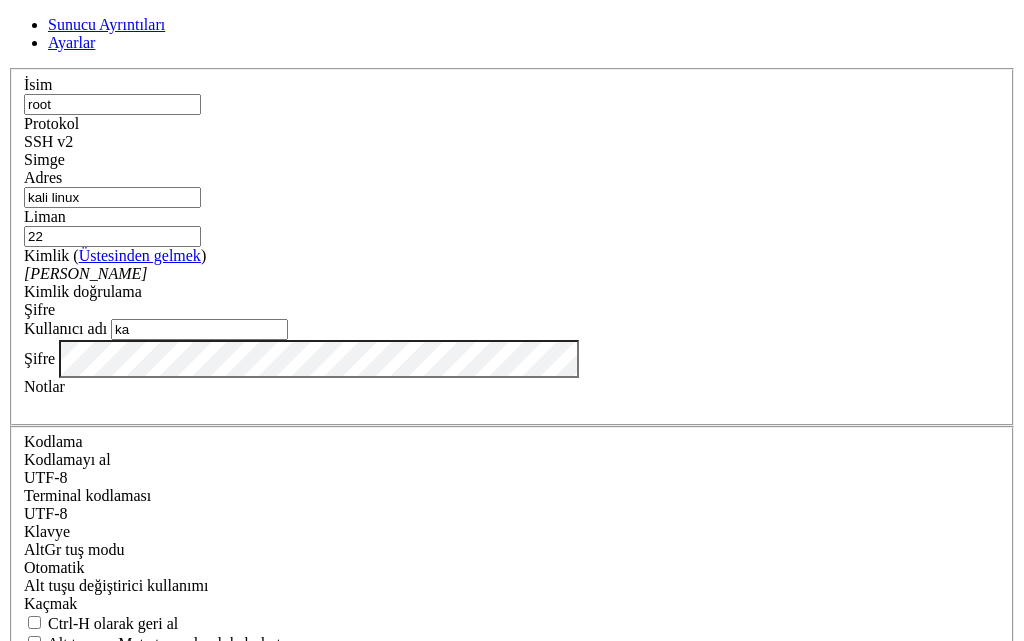type on "k" 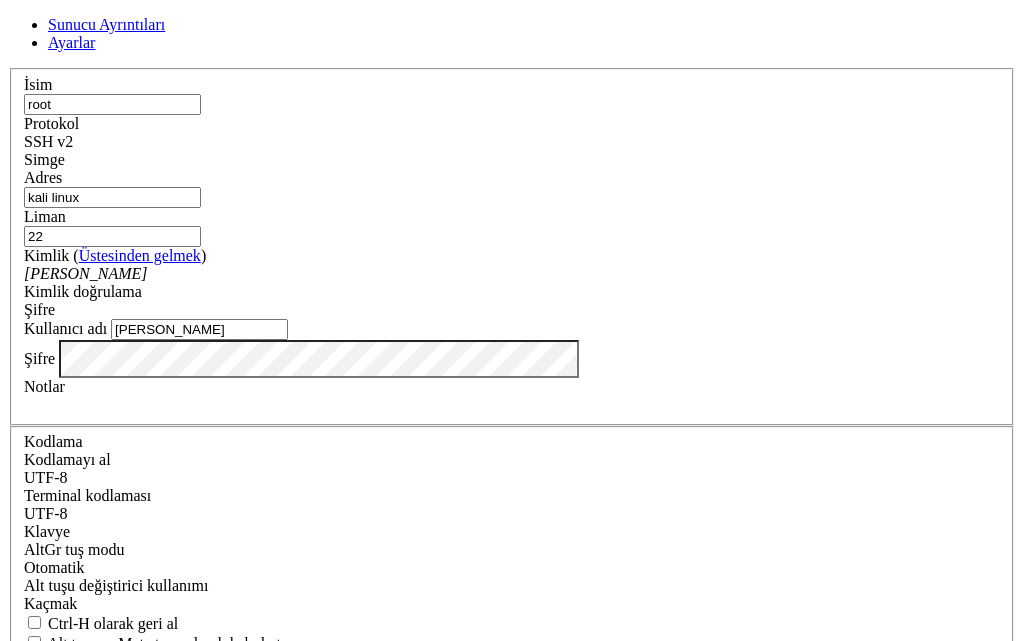 type on "[PERSON_NAME]" 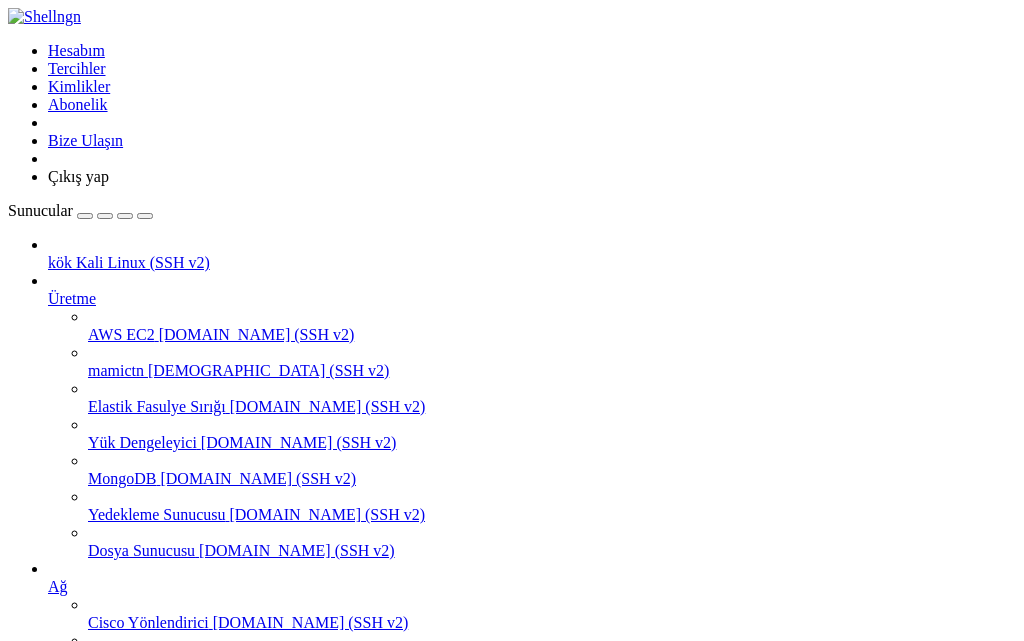 click on "Sunucu Ekle" at bounding box center [512, 909] 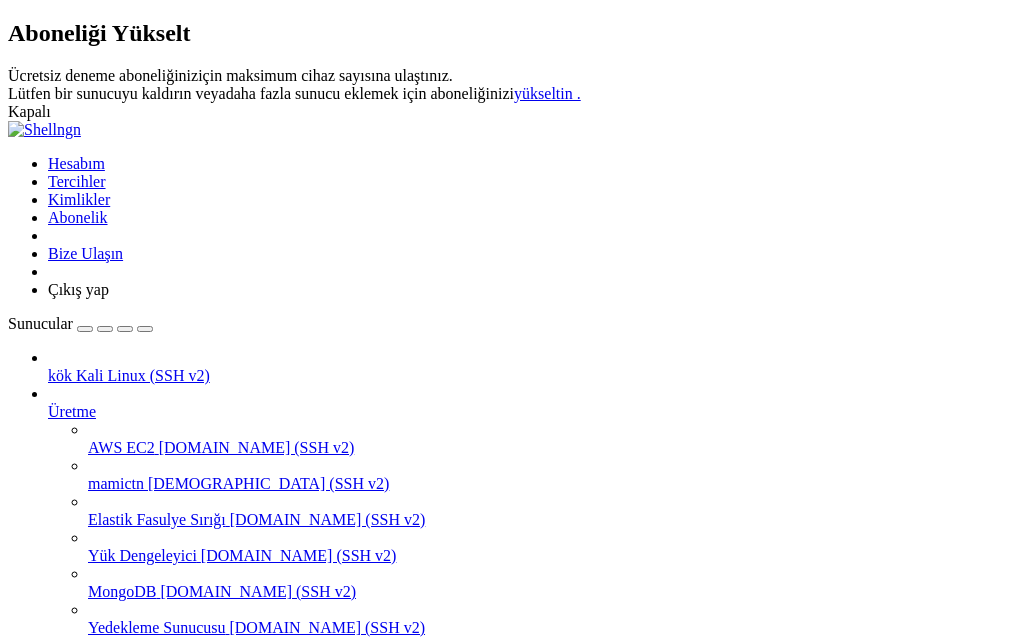 click on "Kapalı" at bounding box center (512, 112) 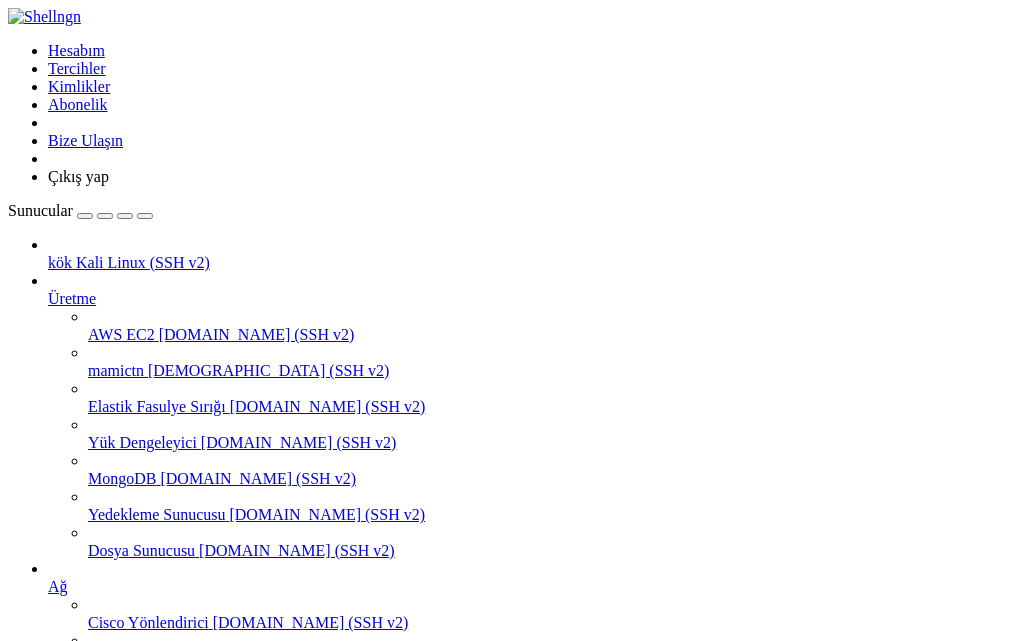 click on "Silmek" at bounding box center [139, 1051] 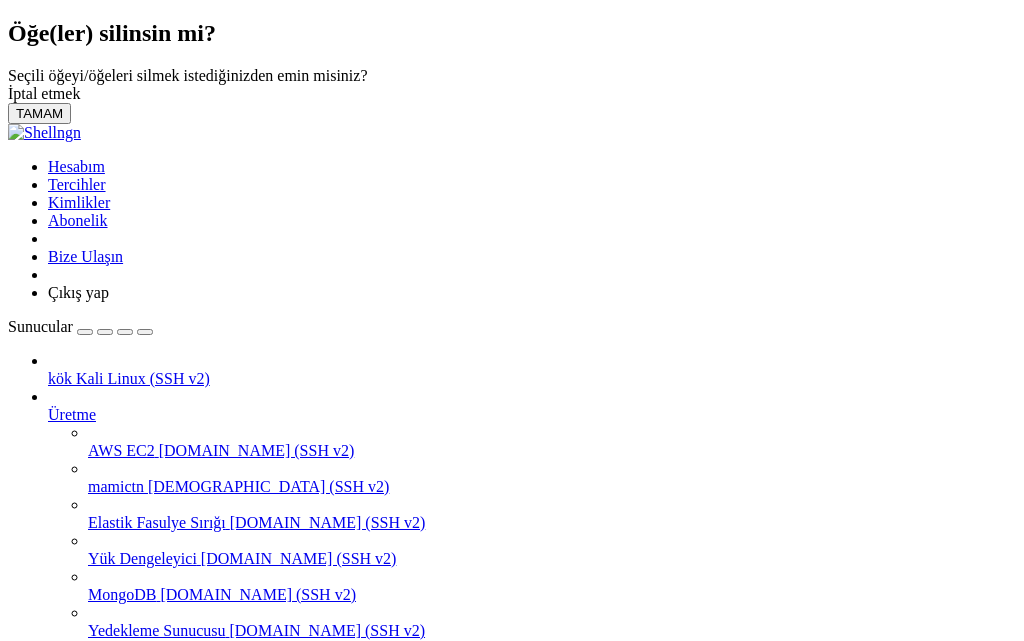 drag, startPoint x: 642, startPoint y: 381, endPoint x: 665, endPoint y: 376, distance: 23.537205 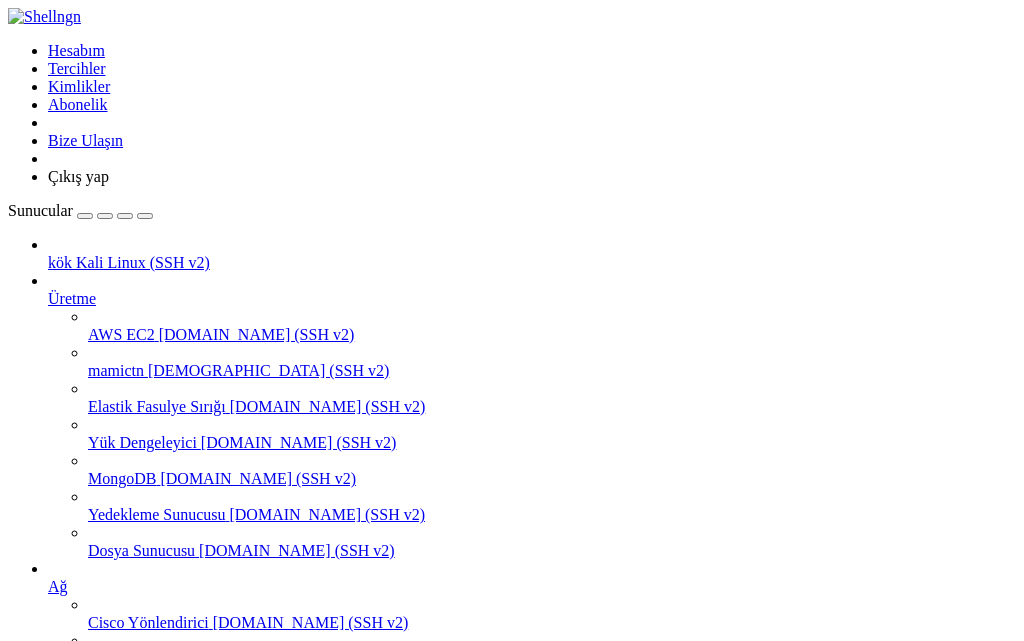 click on "mamictn" at bounding box center [116, 370] 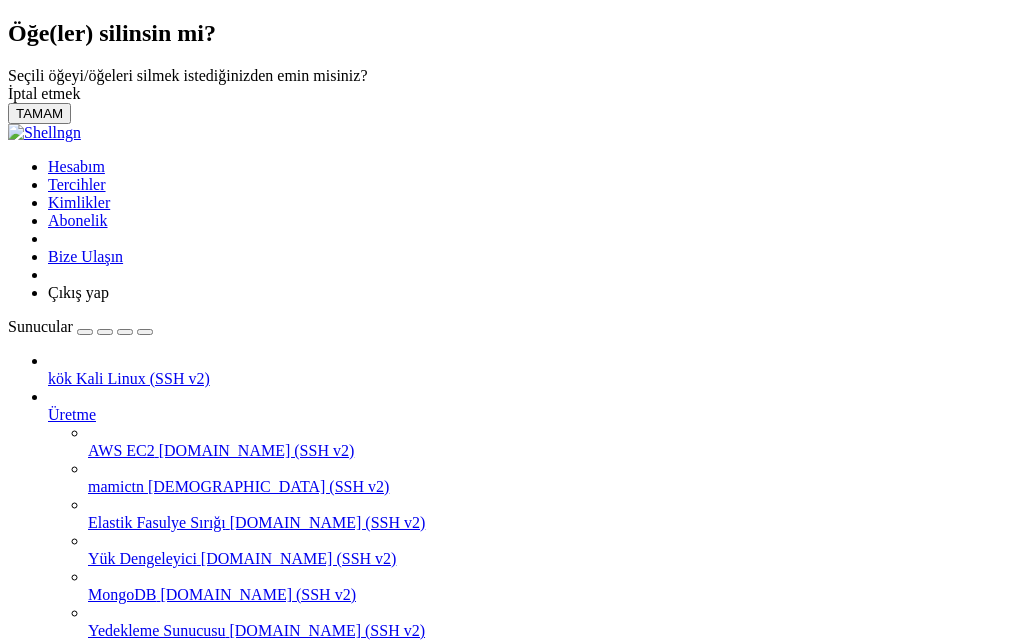 click on "TAMAM" at bounding box center [39, 113] 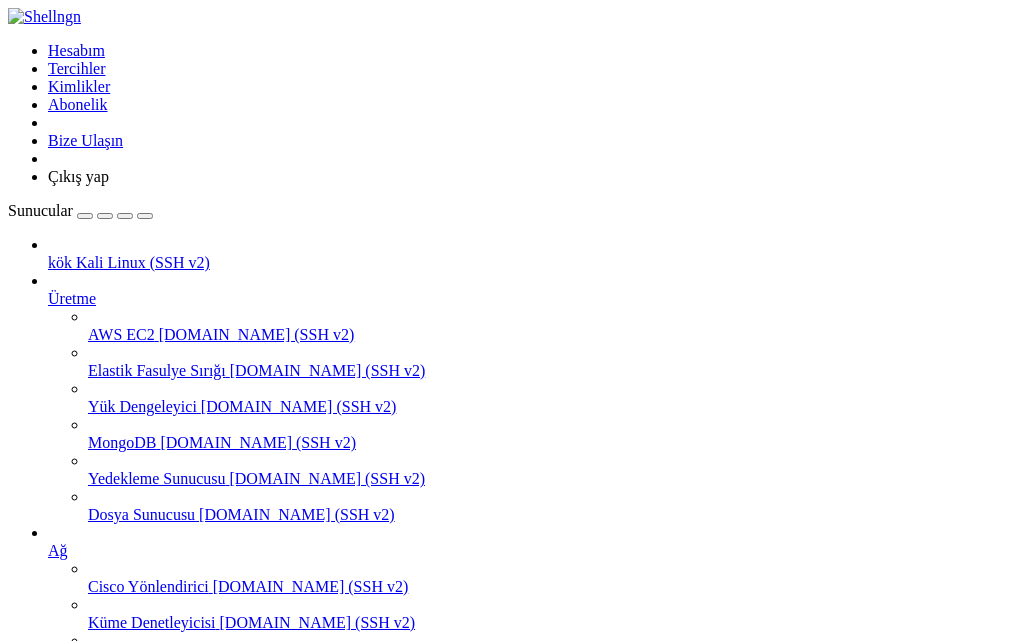 click on "Elastik Fasulye Sırığı" at bounding box center [157, 370] 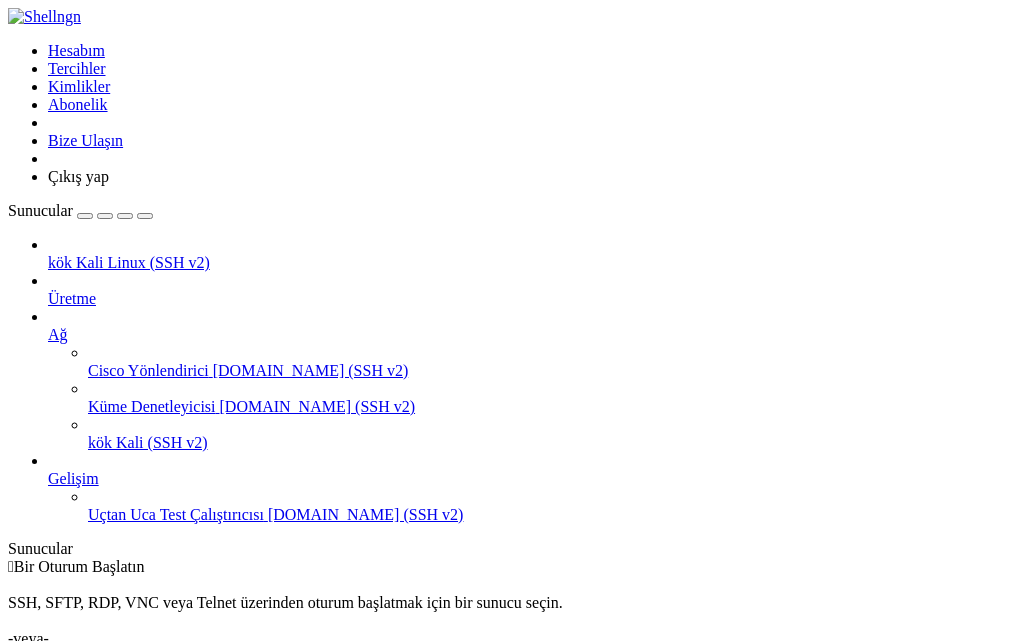 click on "Üretme" at bounding box center [532, 299] 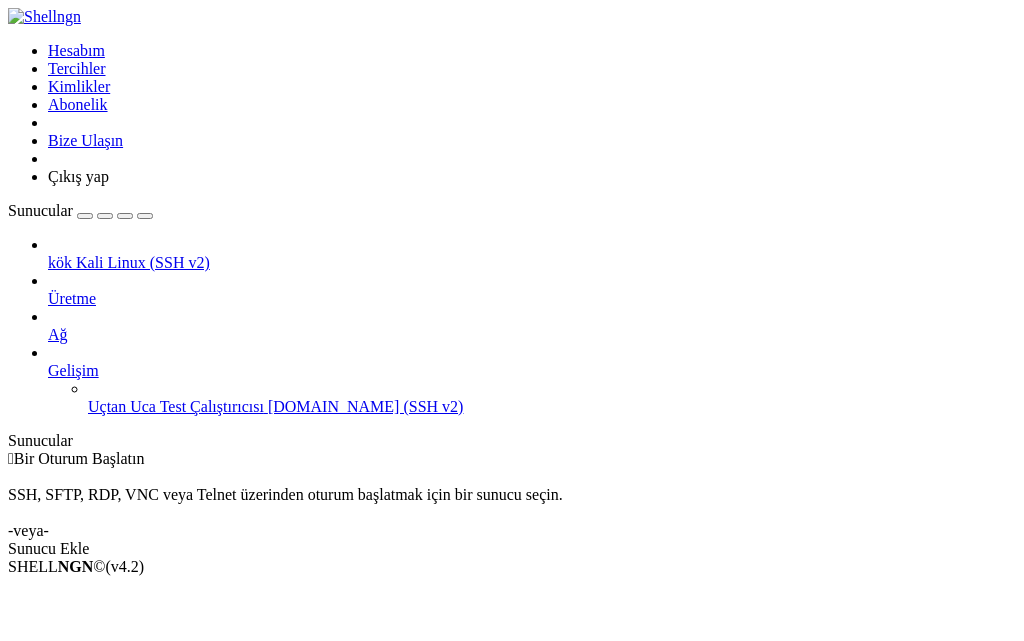 click at bounding box center (48, 326) 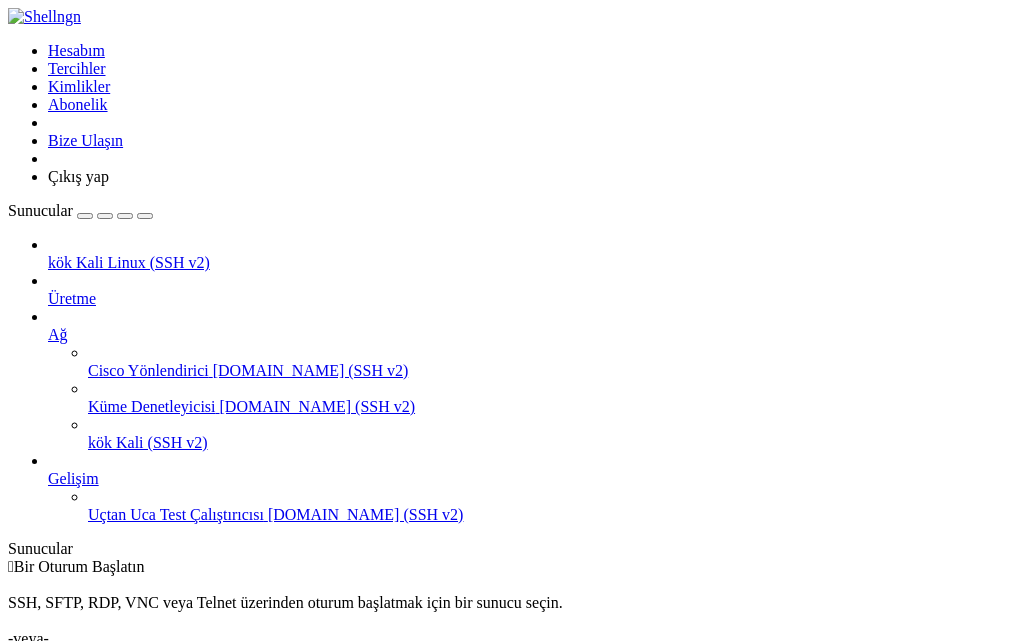 click on "Kali (SSH v2)" at bounding box center [162, 442] 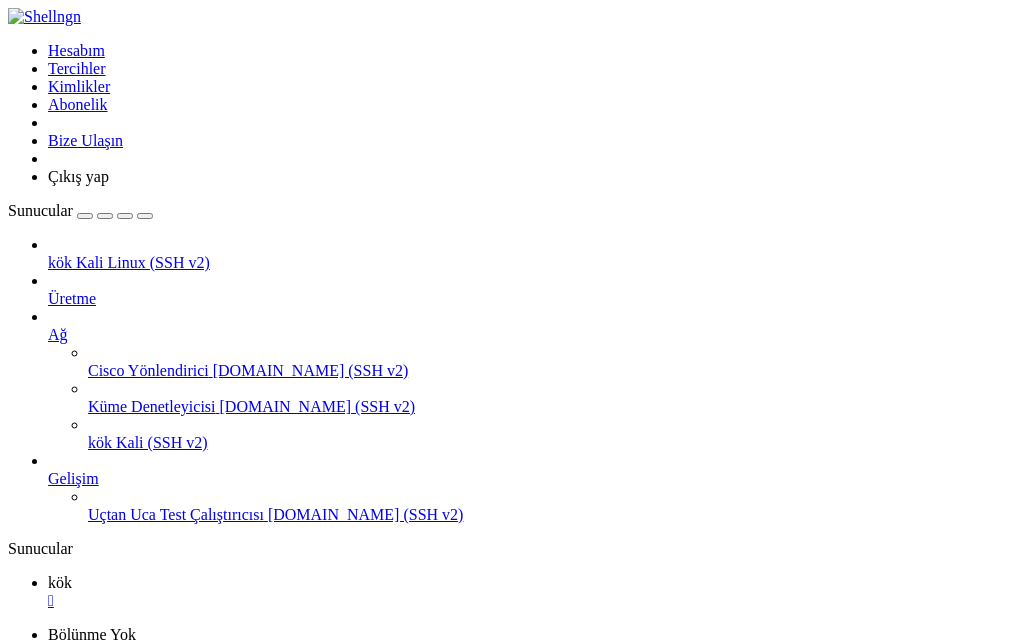 scroll, scrollTop: 0, scrollLeft: 0, axis: both 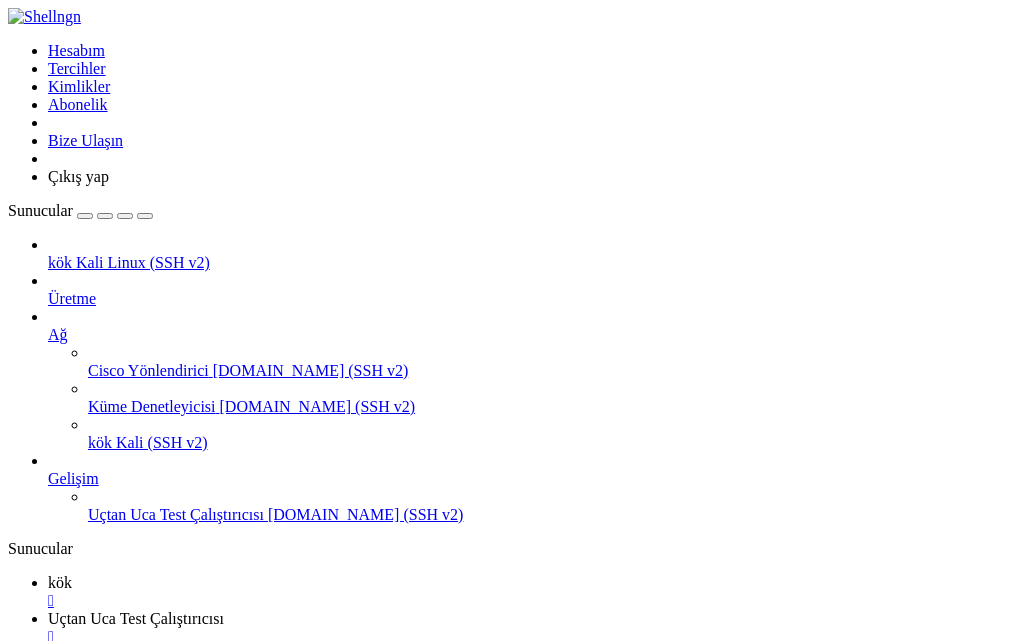 click on "Shellngn Cloud" 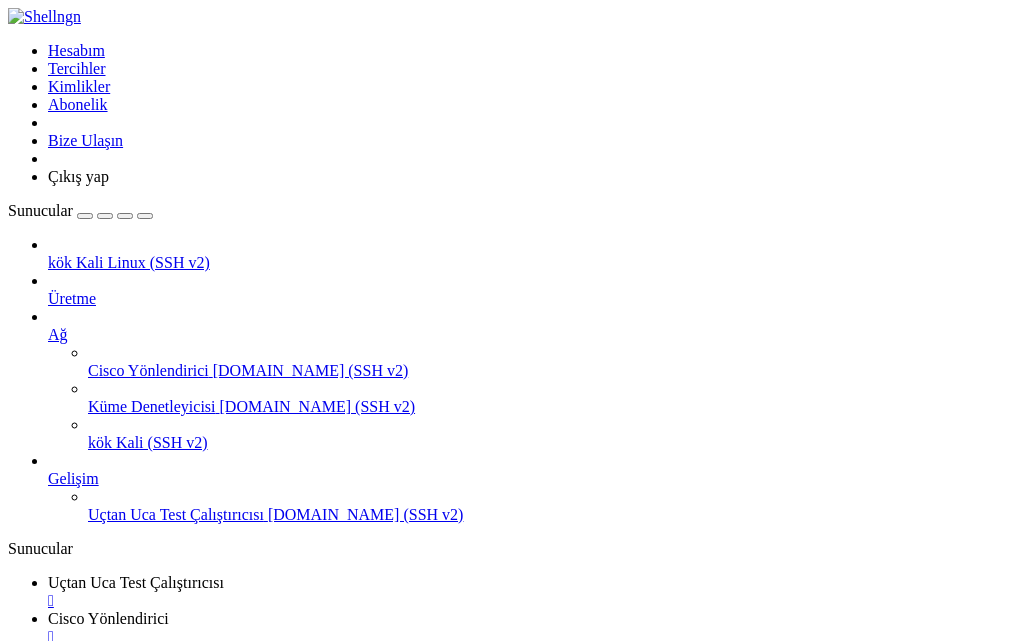 click at bounding box center (16, 800) 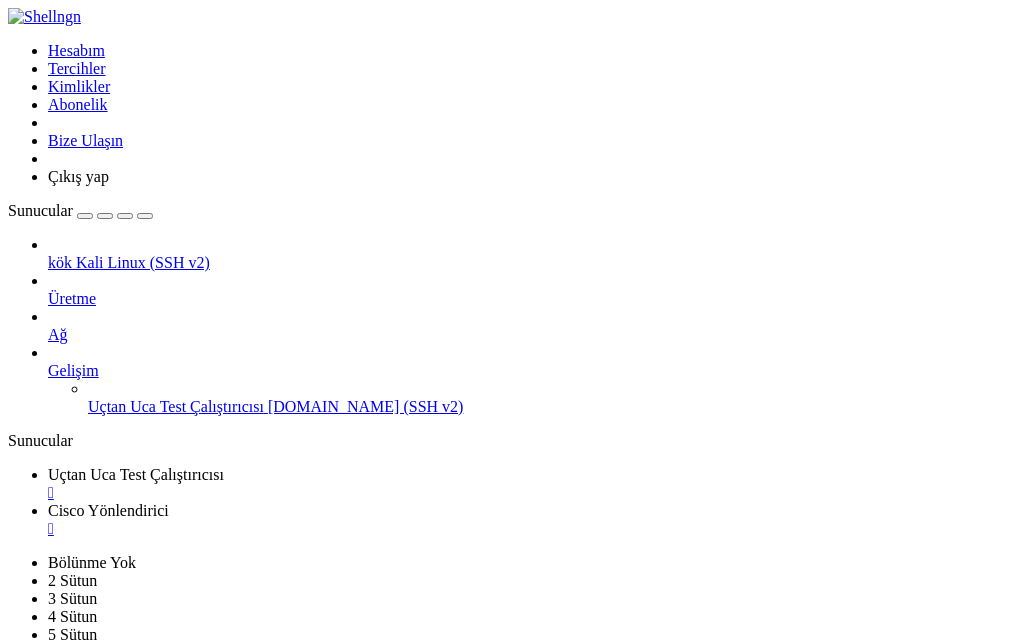 click on "Kali Linux (SSH v2)" at bounding box center (143, 262) 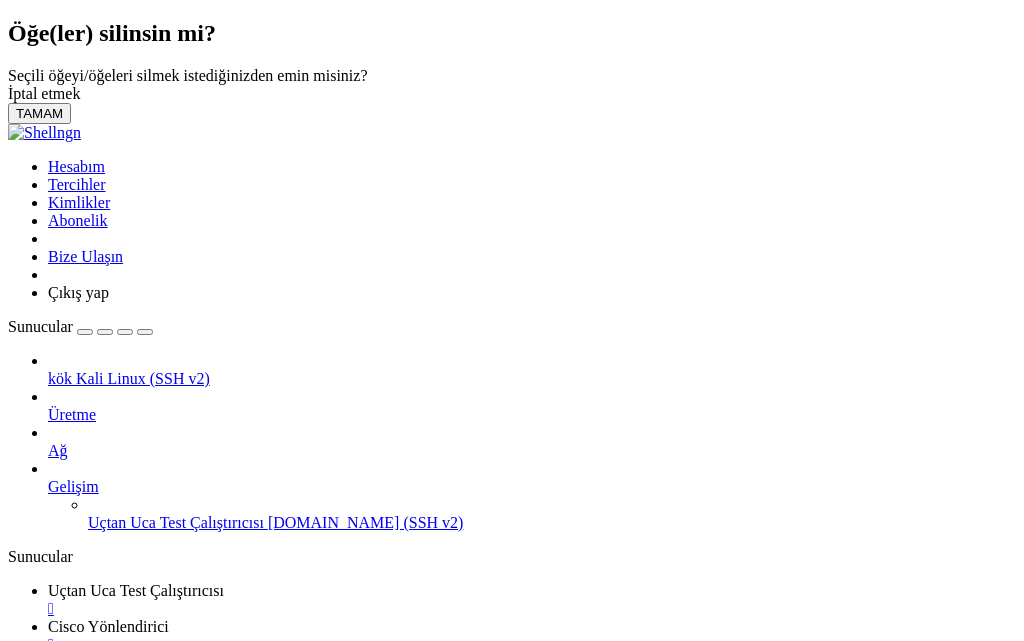 click on "TAMAM" at bounding box center (39, 113) 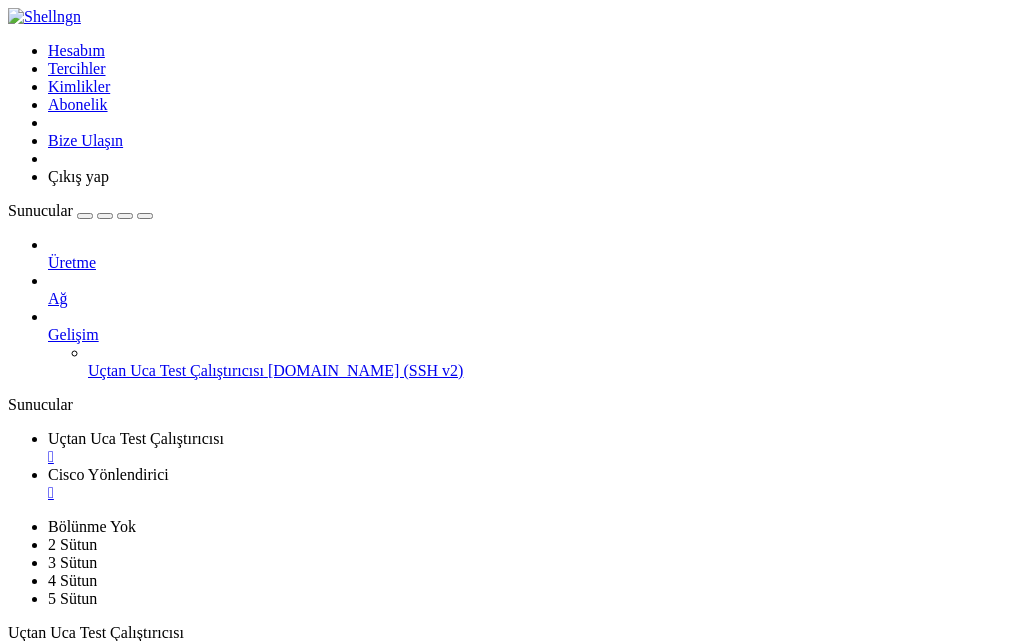 click on "Üretme" at bounding box center [72, 262] 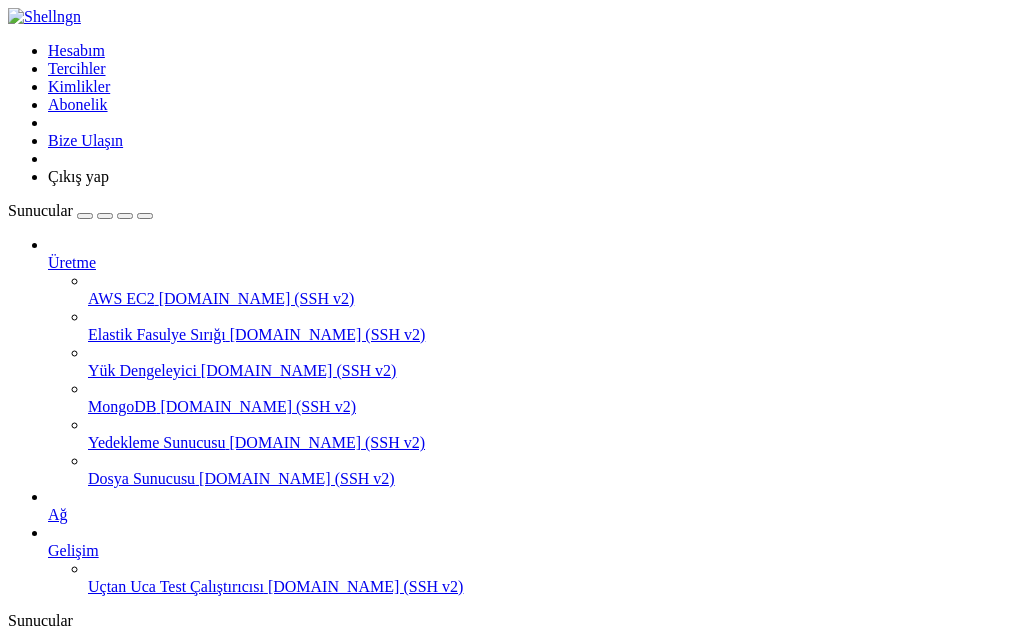 click on "[DOMAIN_NAME] (SSH v2)" at bounding box center (258, 406) 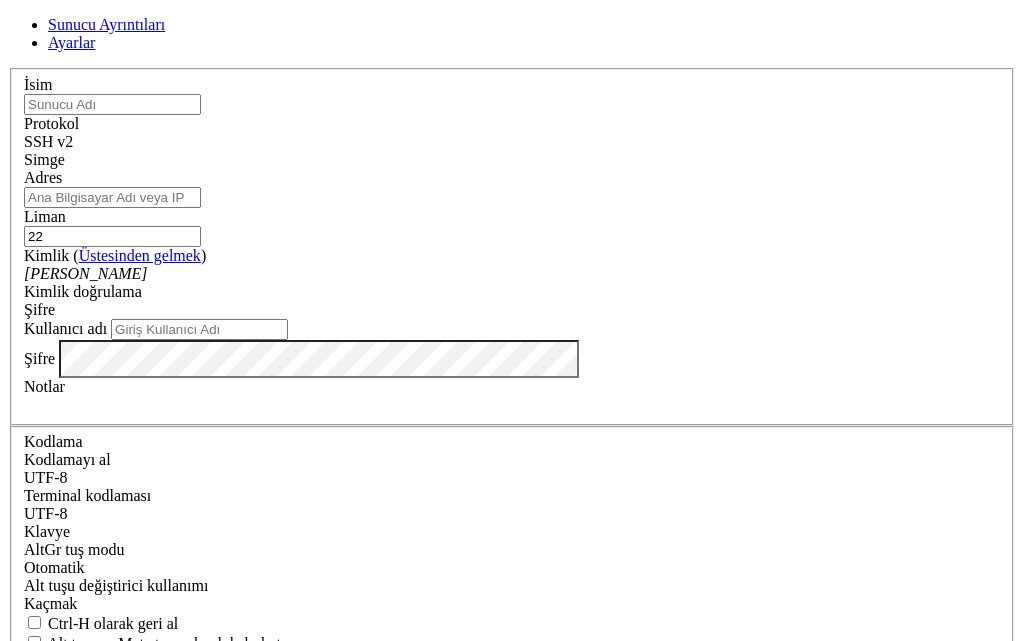 click on "Ayarlar" at bounding box center [71, 42] 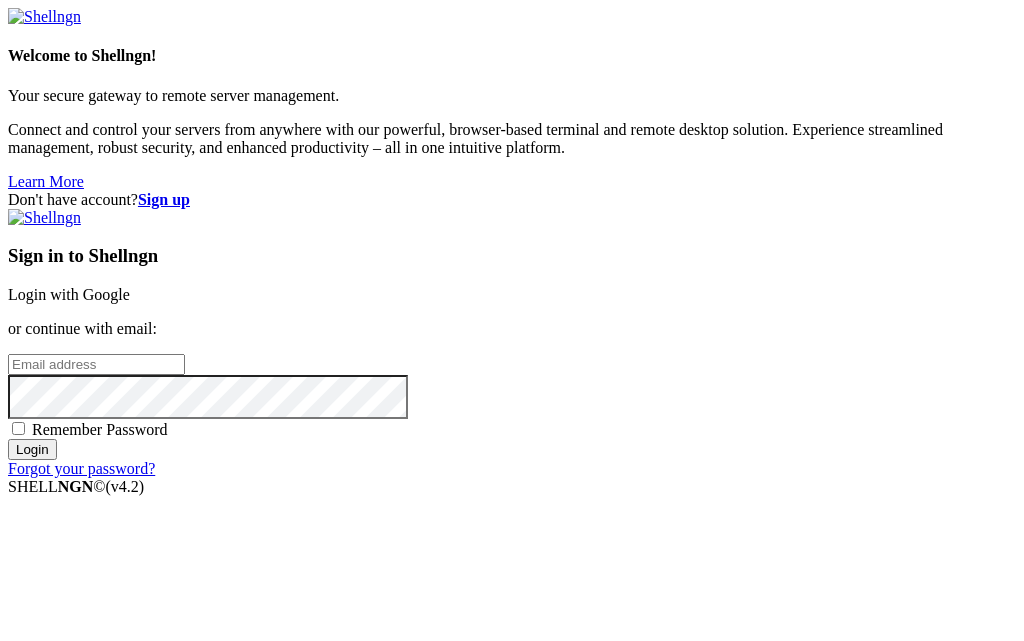 scroll, scrollTop: 0, scrollLeft: 0, axis: both 